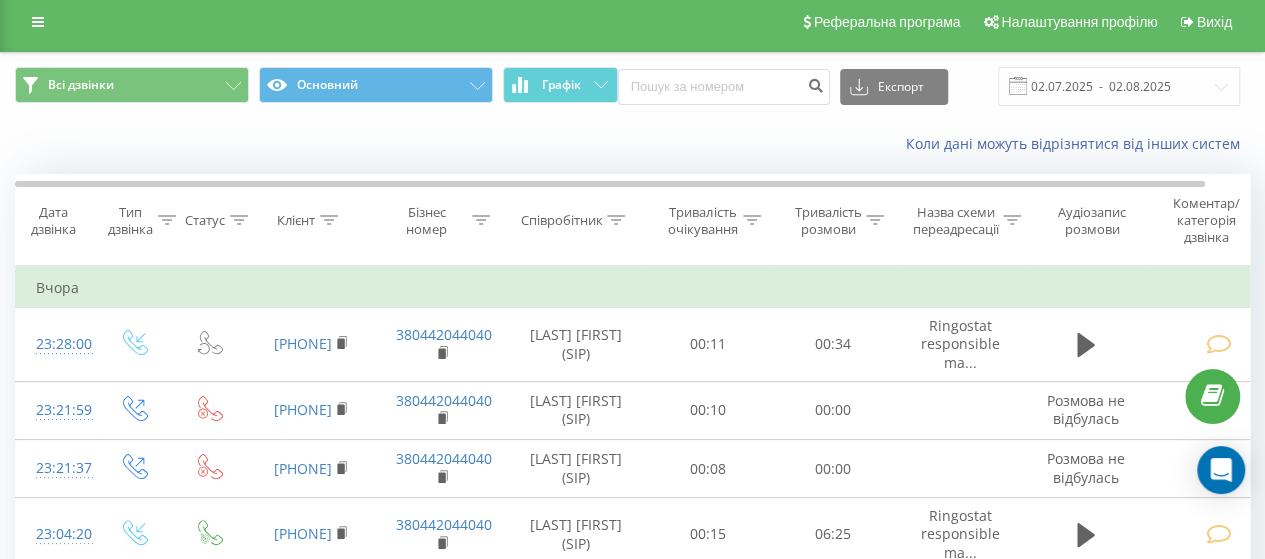 scroll, scrollTop: 0, scrollLeft: 0, axis: both 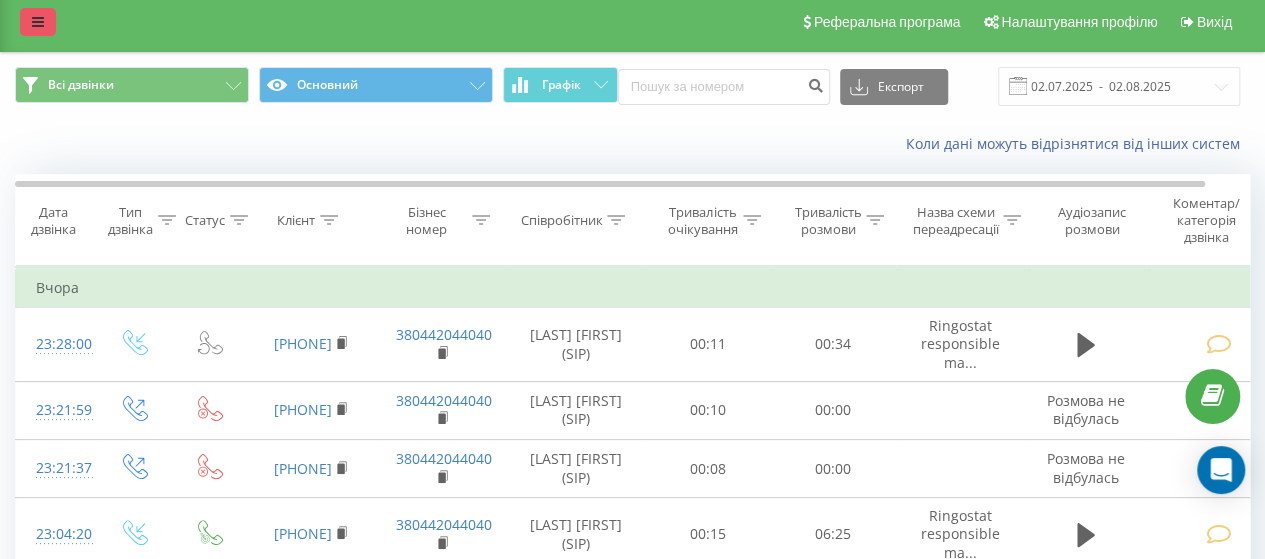 click at bounding box center (38, 22) 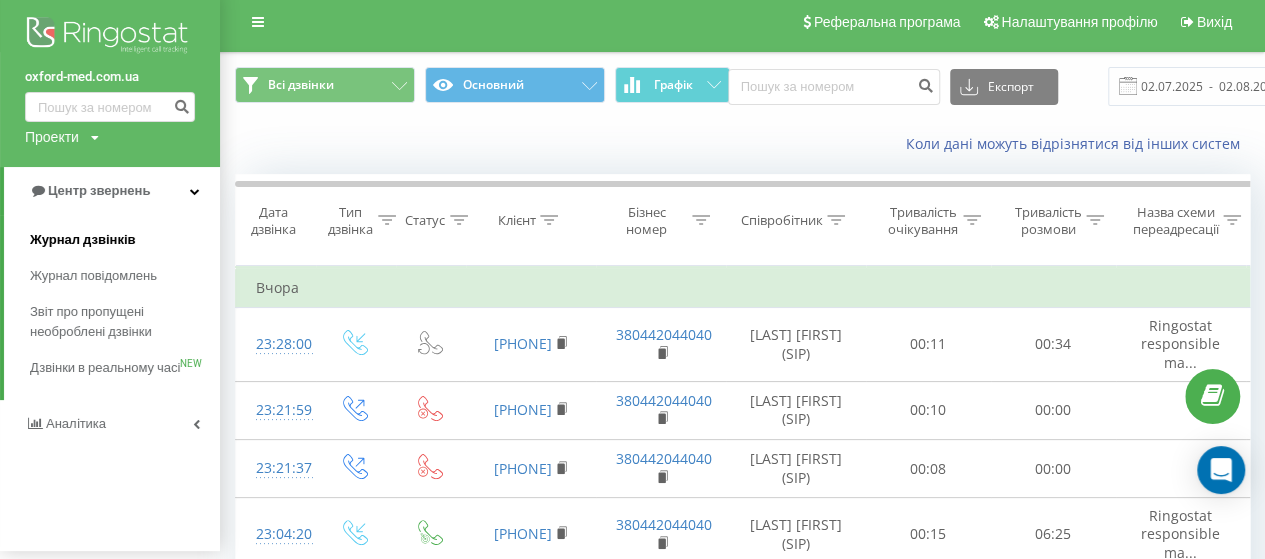 click on "Журнал дзвінків" at bounding box center (83, 240) 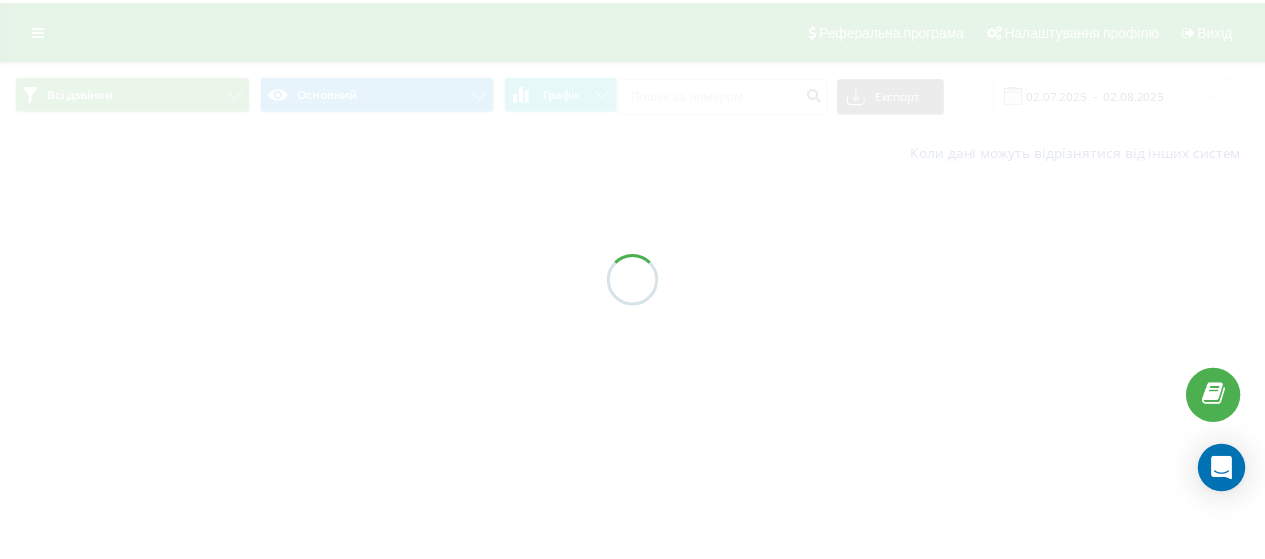 scroll, scrollTop: 0, scrollLeft: 0, axis: both 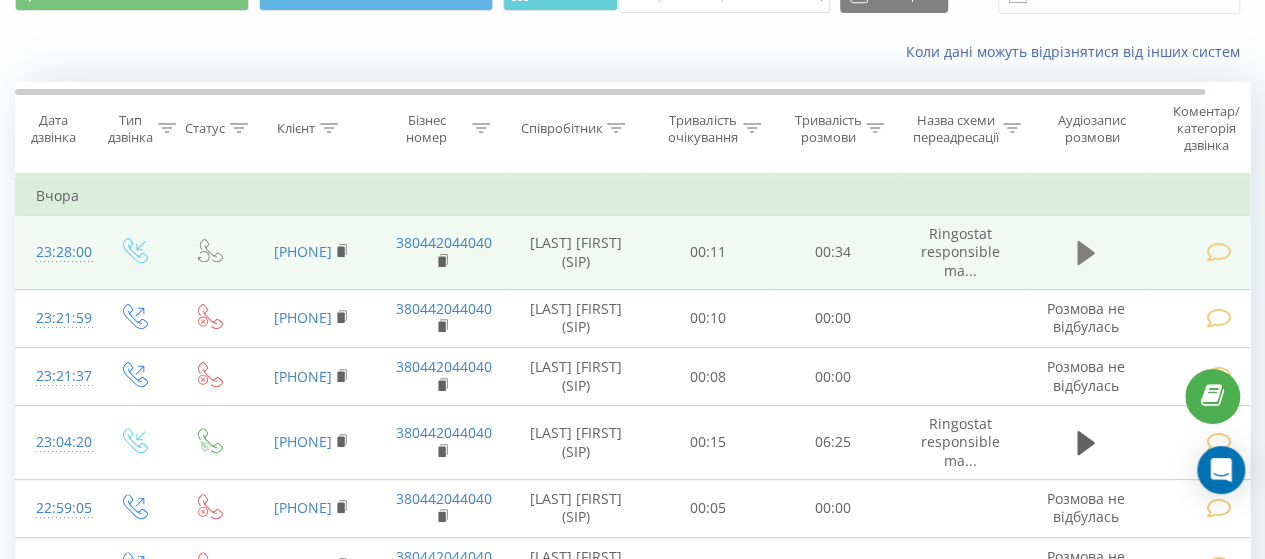 click 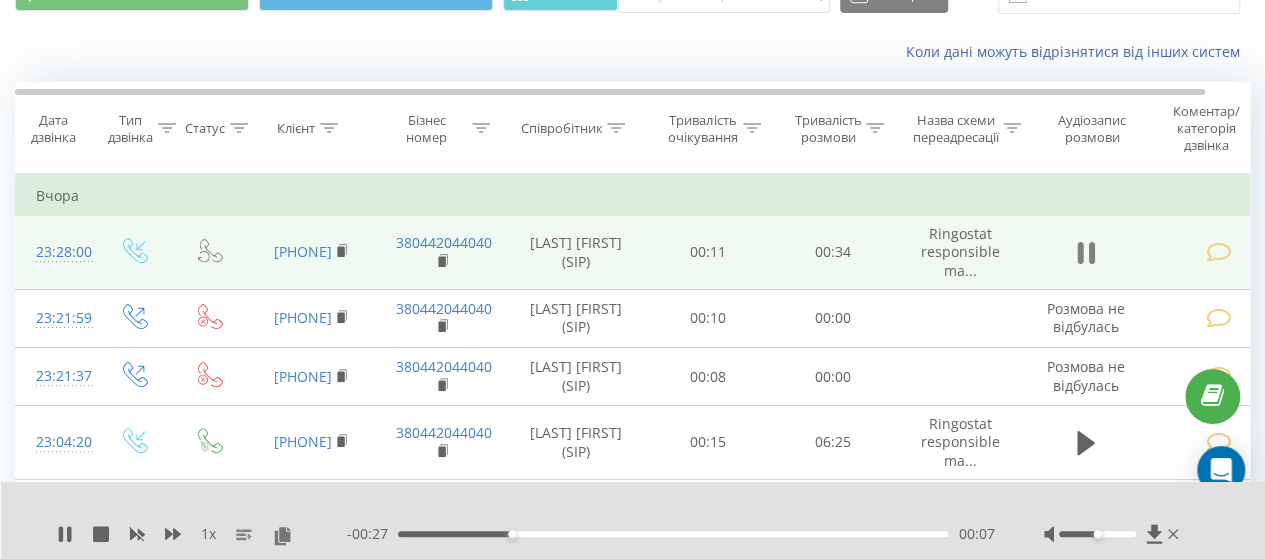 click 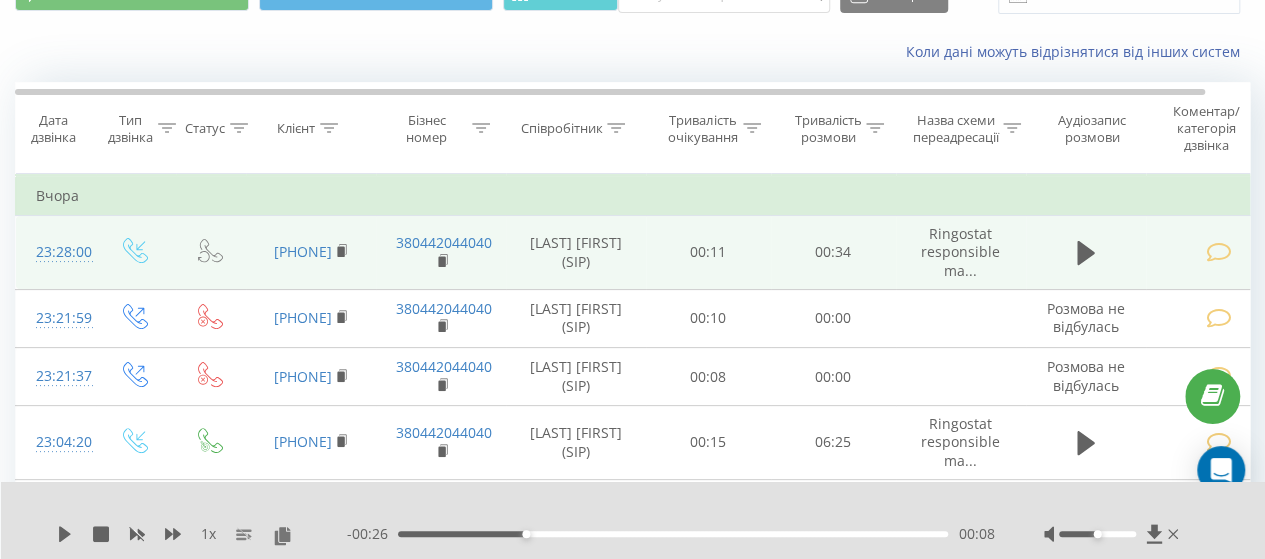 scroll, scrollTop: 0, scrollLeft: 0, axis: both 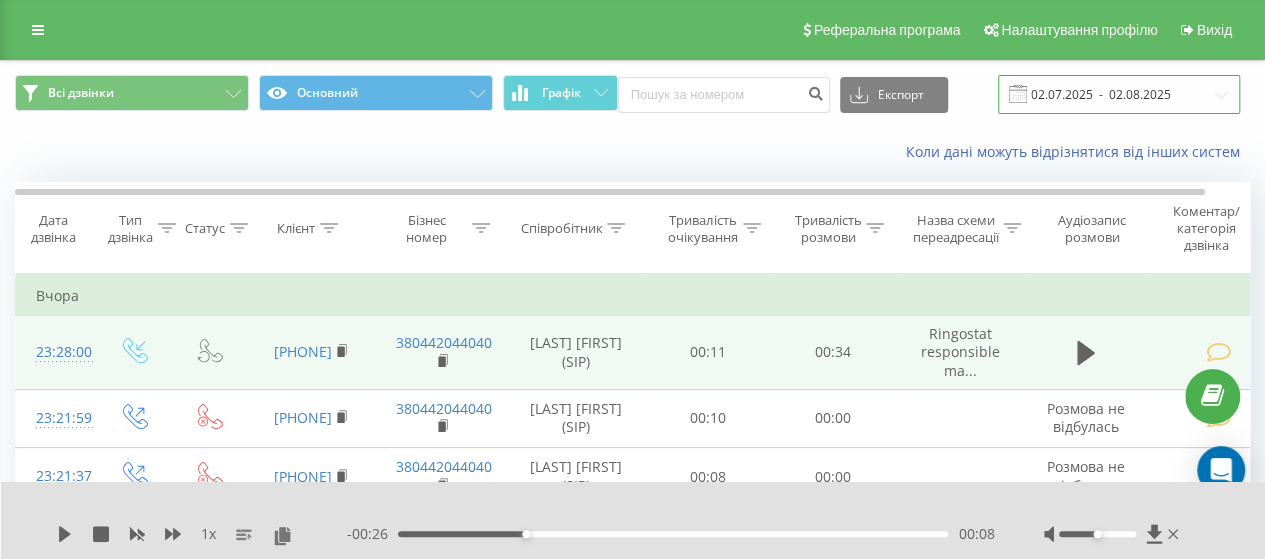 click on "02.07.2025  -  02.08.2025" at bounding box center (1119, 94) 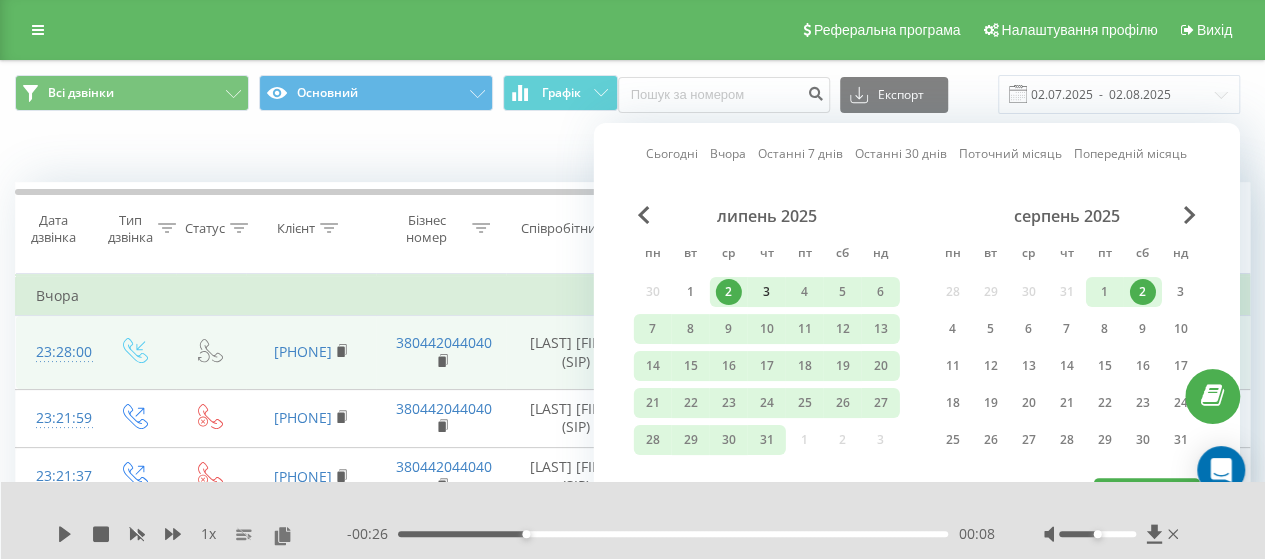 click on "3" at bounding box center (767, 292) 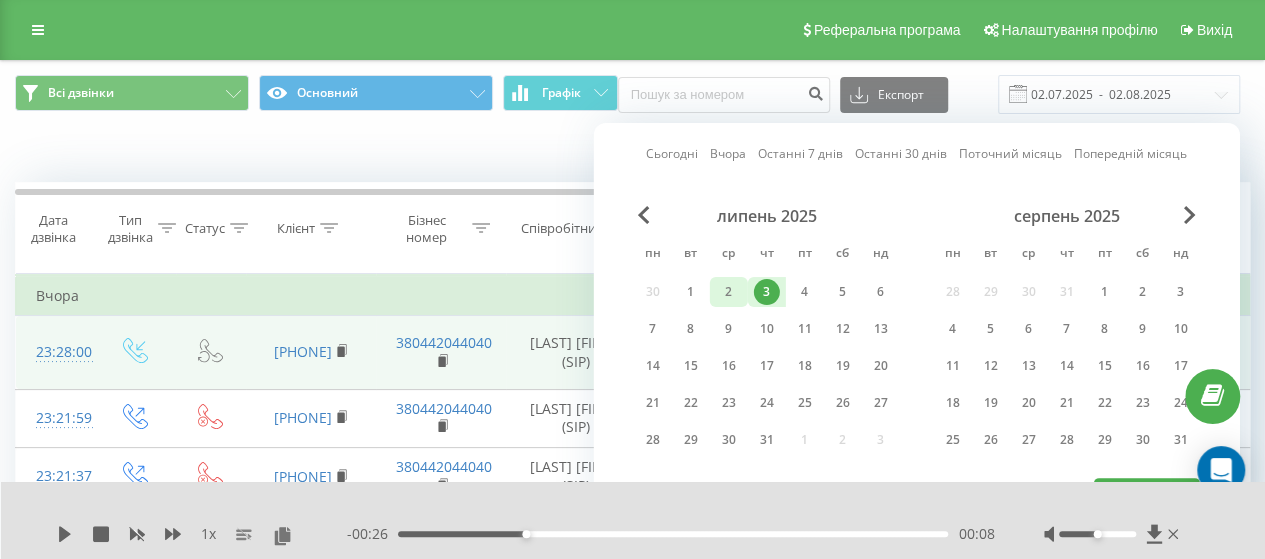 click on "2" at bounding box center (729, 292) 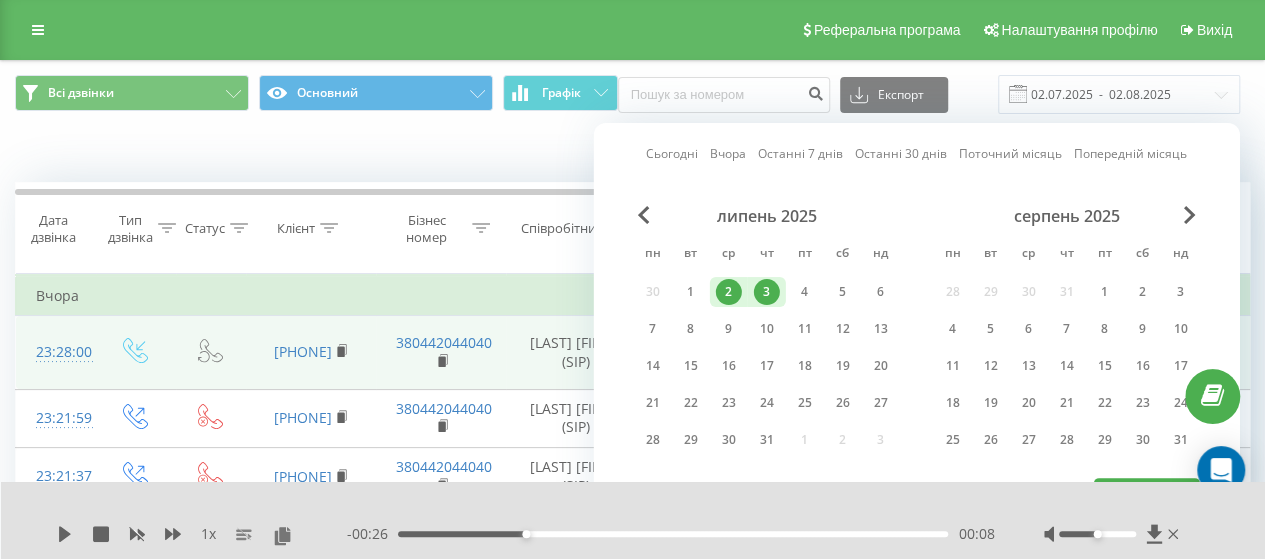 click on "3" at bounding box center [767, 292] 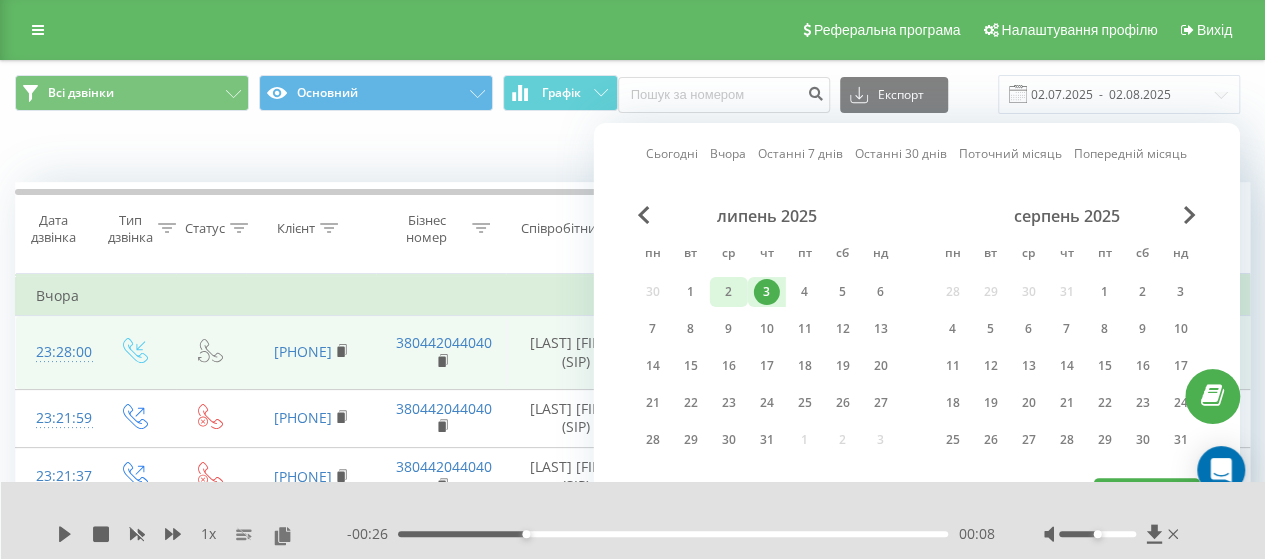 click on "2" at bounding box center (729, 292) 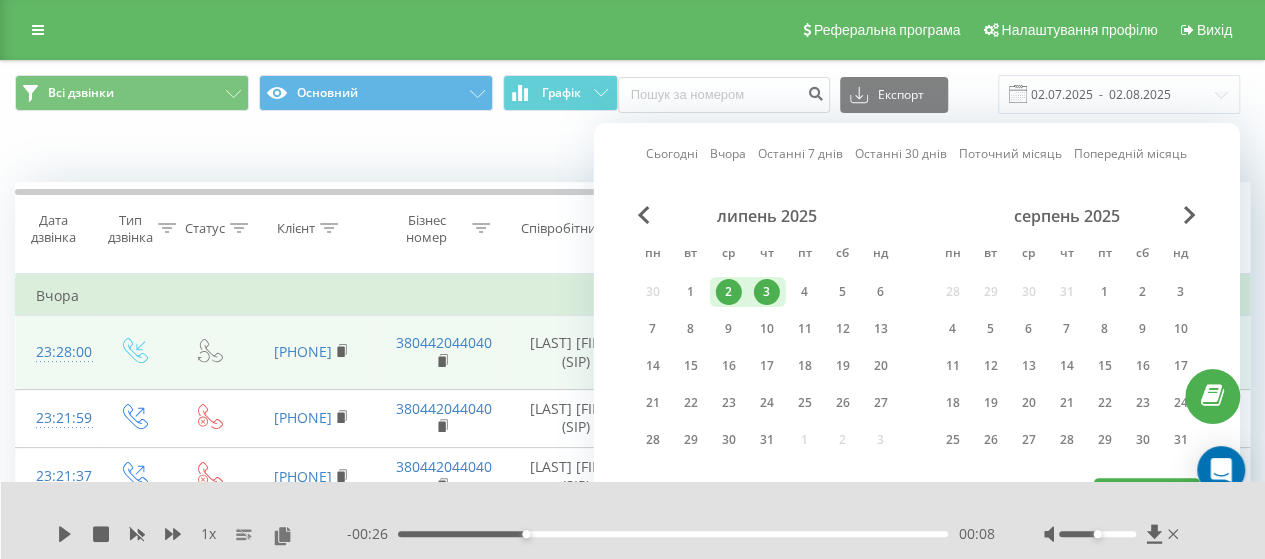 scroll, scrollTop: 300, scrollLeft: 0, axis: vertical 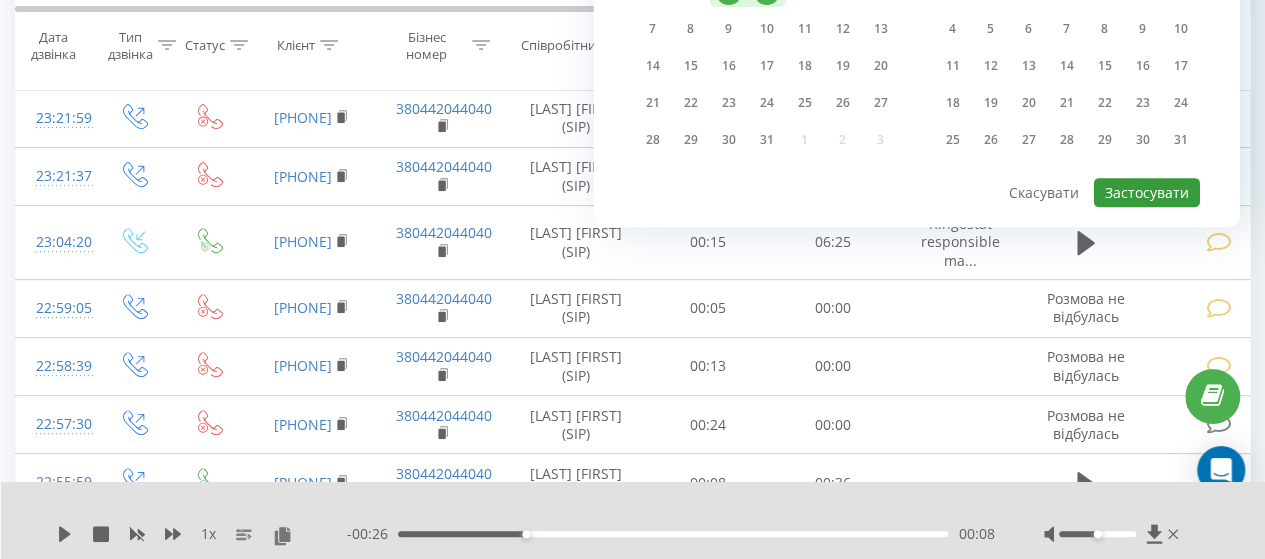 click on "Застосувати" at bounding box center (1147, 192) 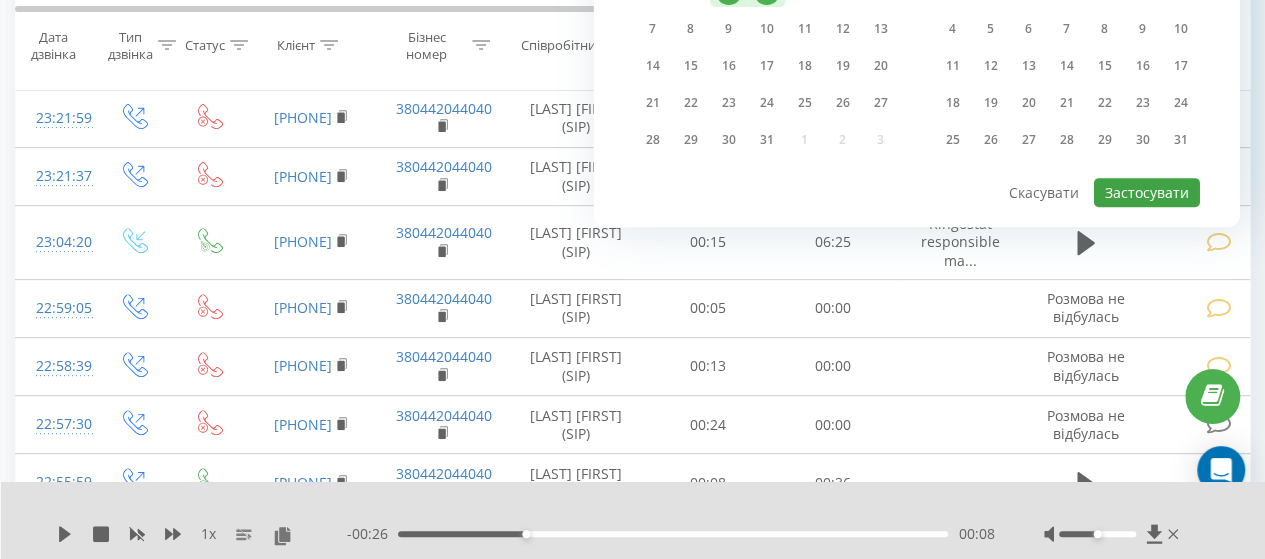 scroll, scrollTop: 0, scrollLeft: 0, axis: both 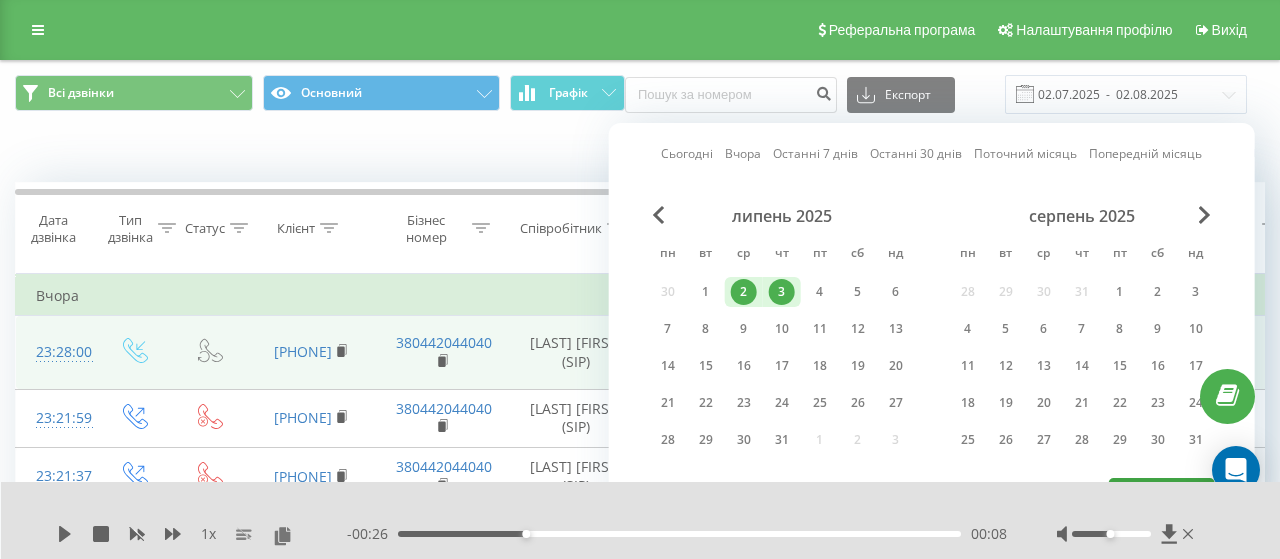 type on "02.07.2025  -  03.07.2025" 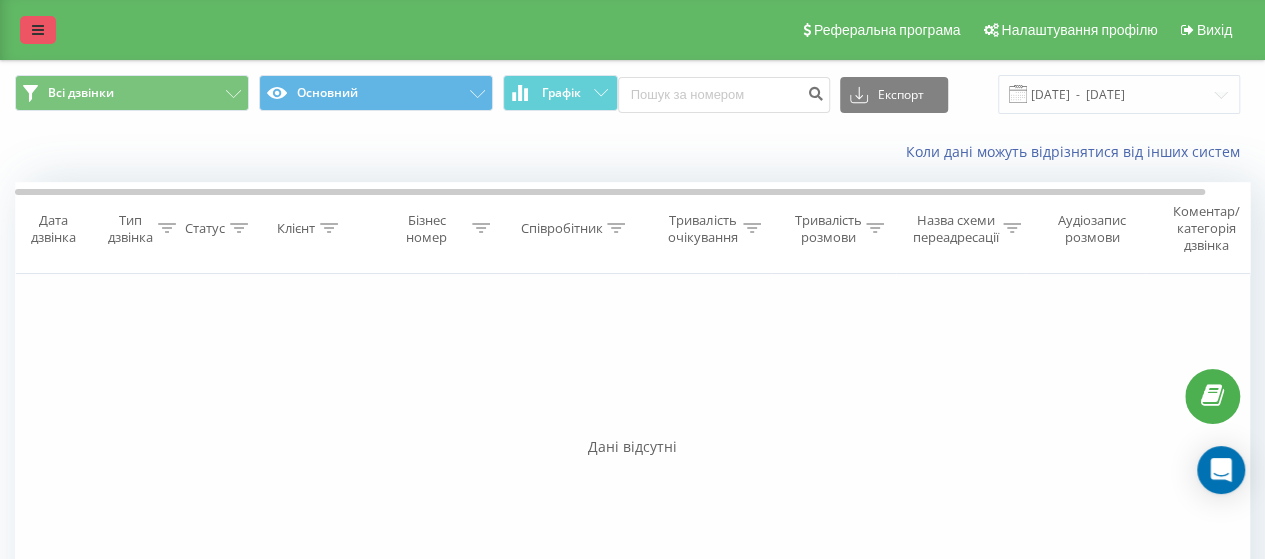 click at bounding box center (38, 30) 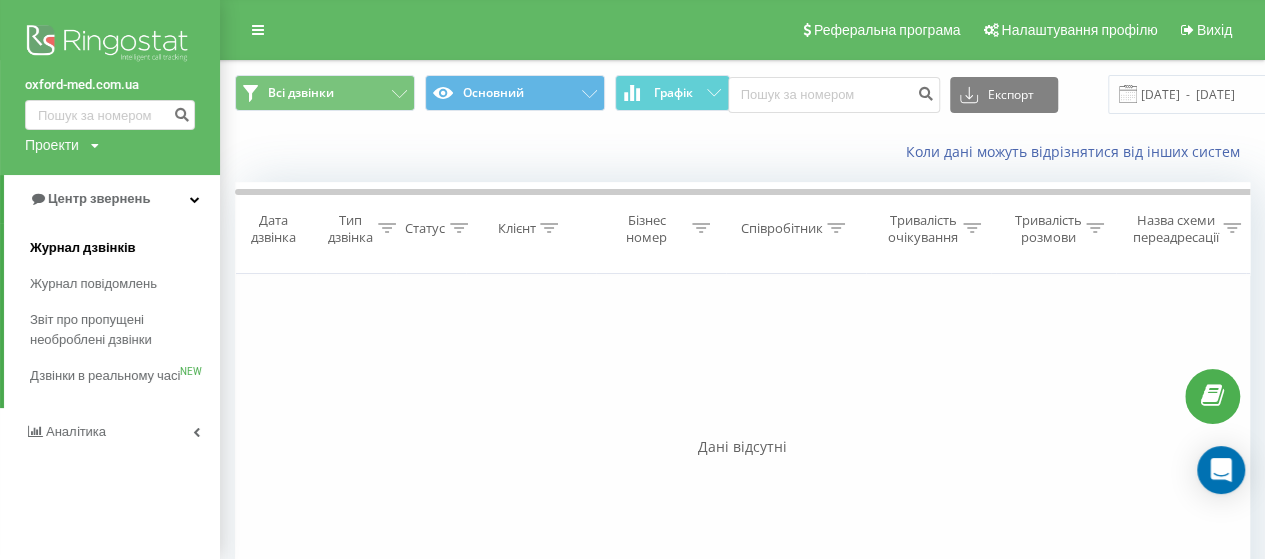 click on "Журнал дзвінків" at bounding box center (83, 248) 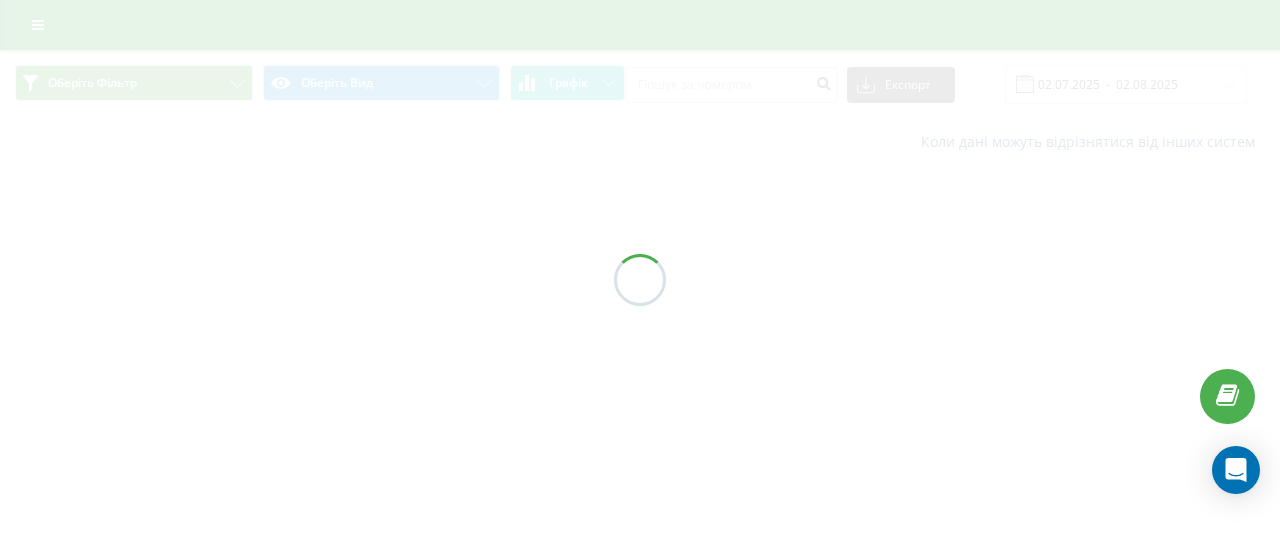 scroll, scrollTop: 0, scrollLeft: 0, axis: both 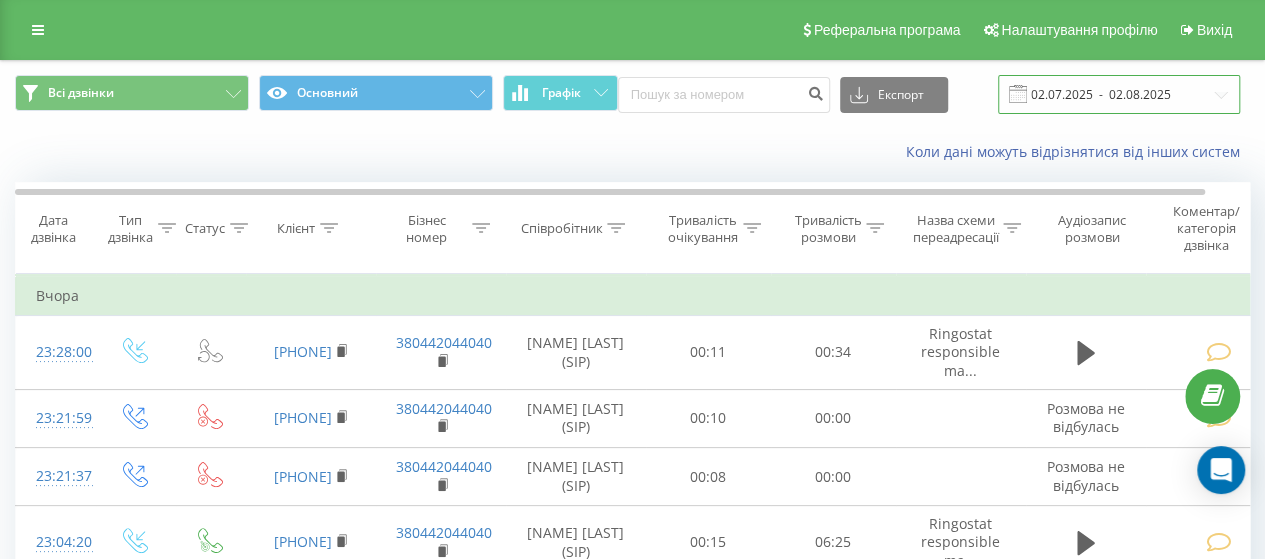 click on "02.07.2025  -  02.08.2025" at bounding box center [1119, 94] 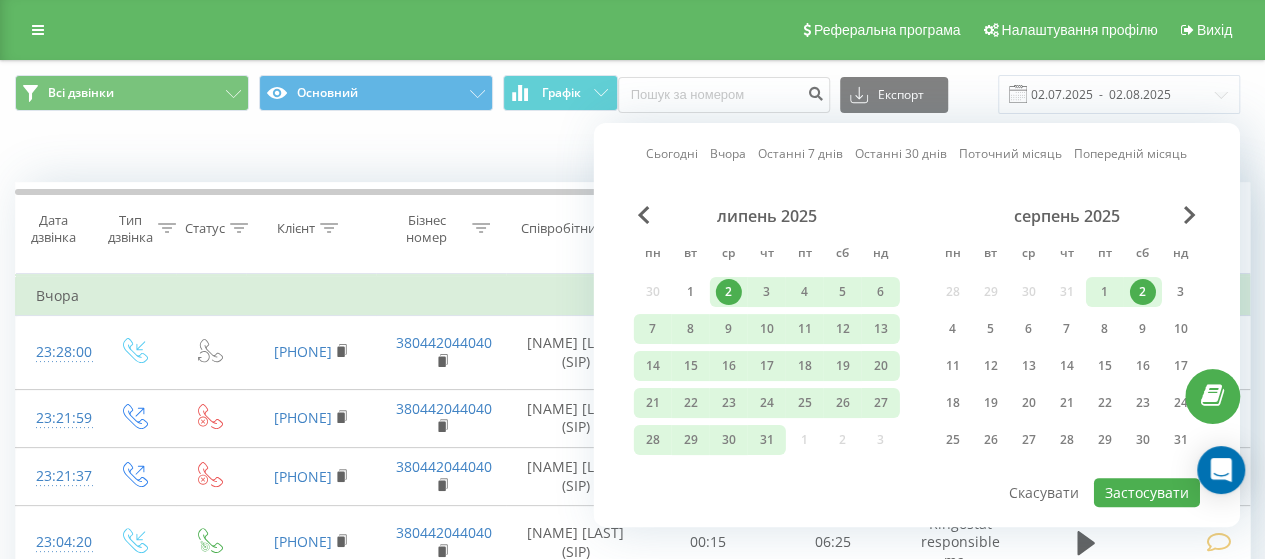 click on "2" at bounding box center (729, 292) 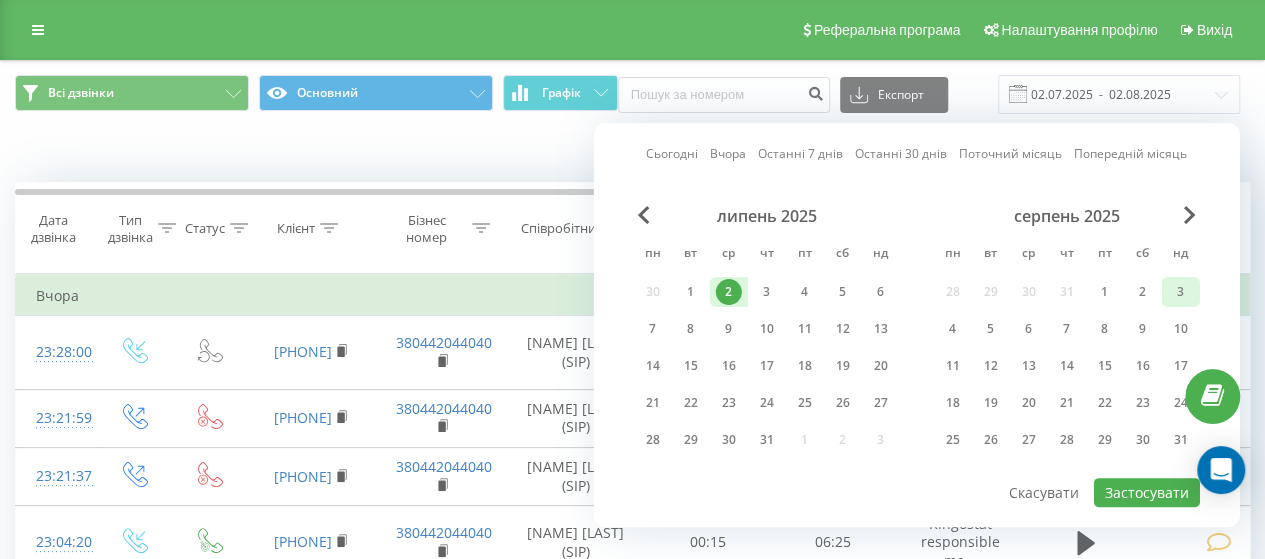click on "3" at bounding box center (1181, 292) 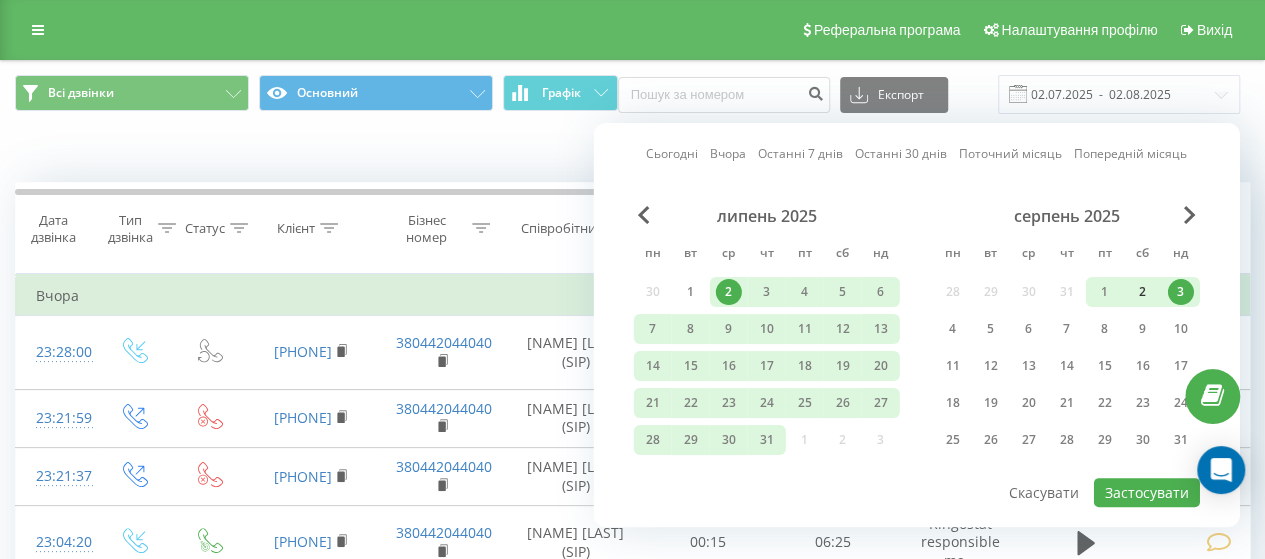 drag, startPoint x: 1131, startPoint y: 290, endPoint x: 1149, endPoint y: 290, distance: 18 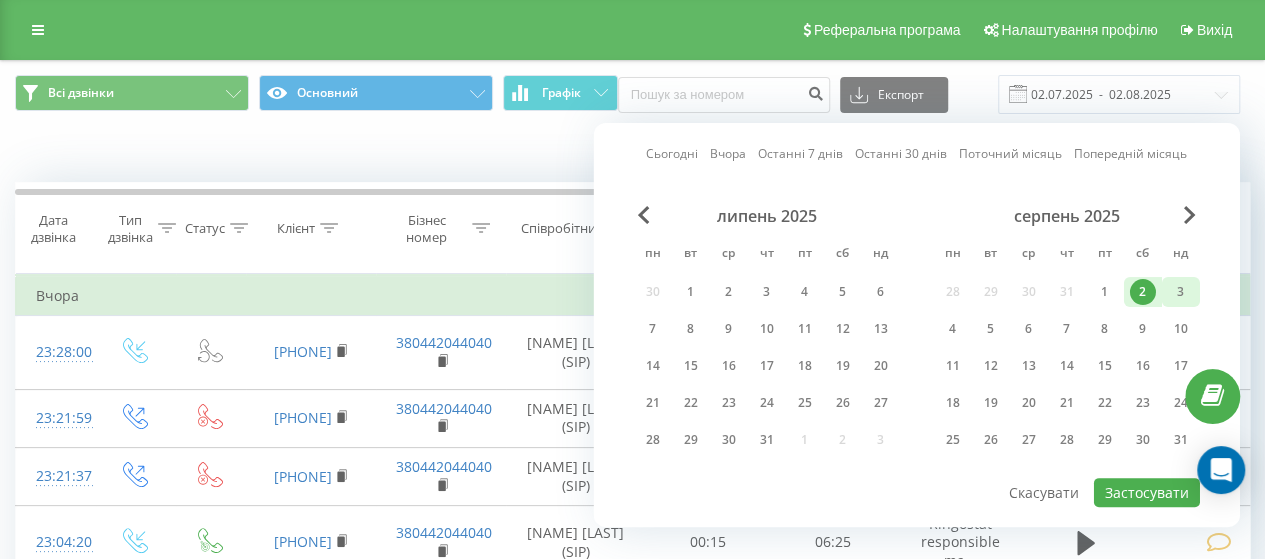 click on "3" at bounding box center [1181, 292] 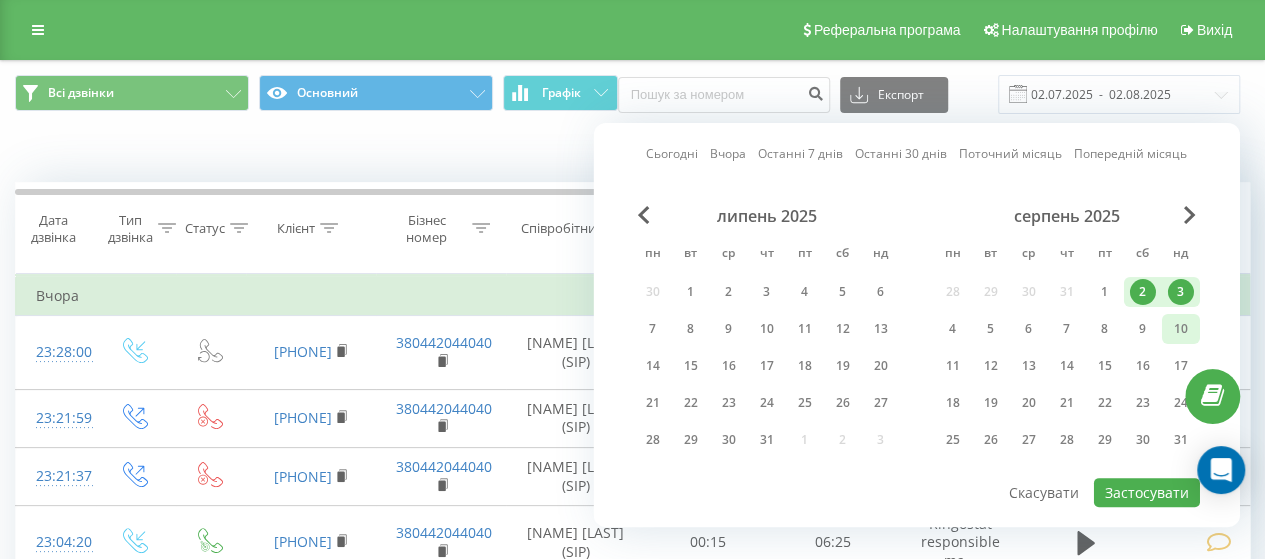 scroll, scrollTop: 100, scrollLeft: 0, axis: vertical 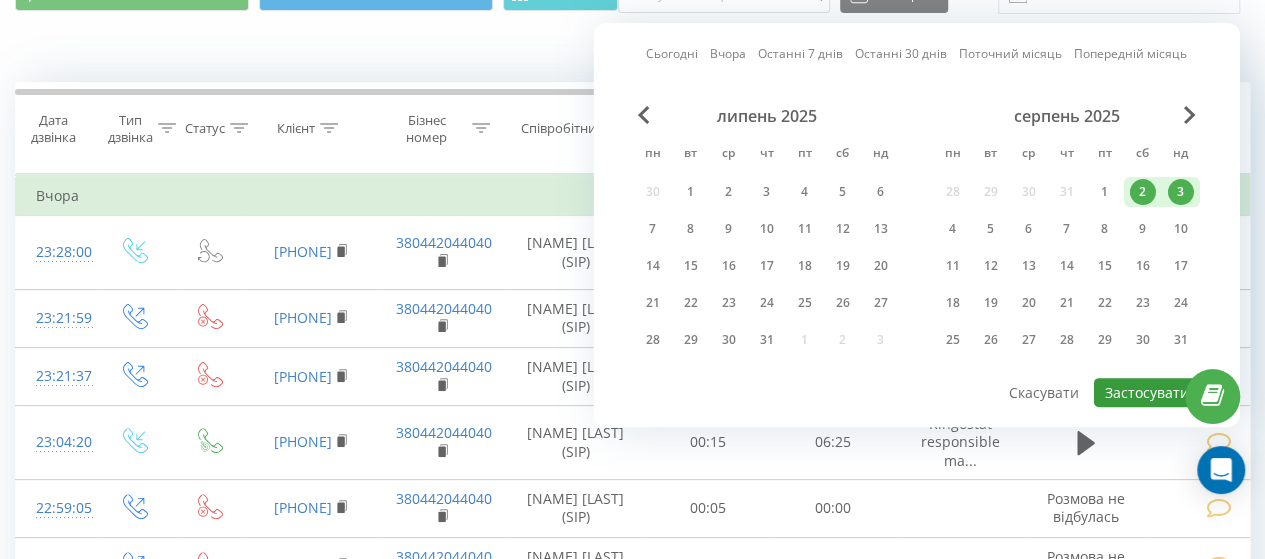 click on "Застосувати" at bounding box center [1147, 392] 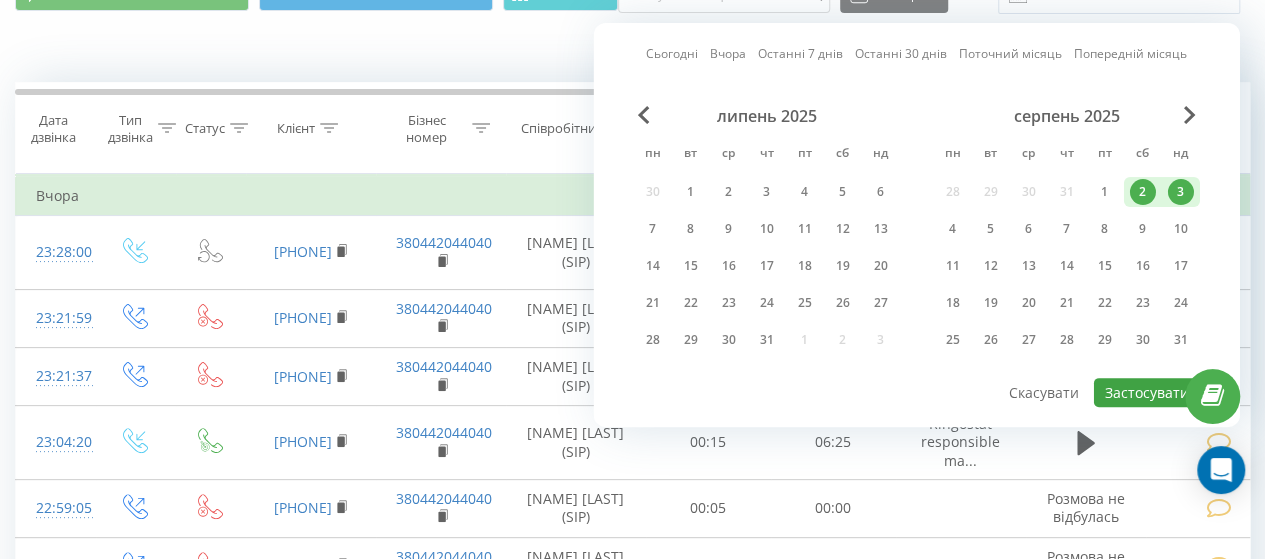 type on "02.08.2025  -  03.08.2025" 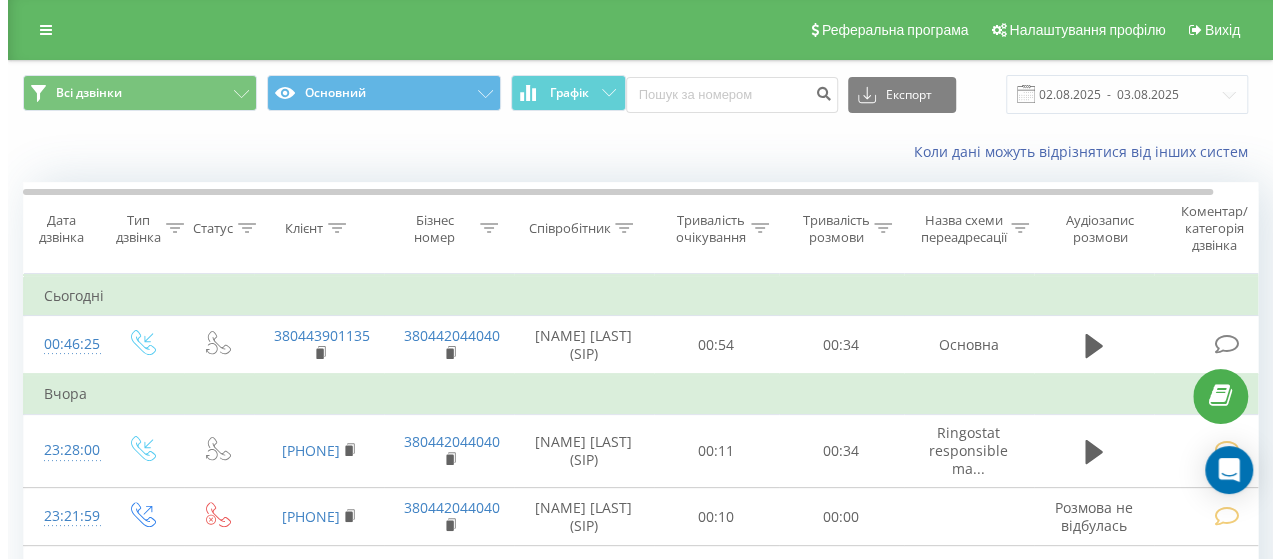 scroll, scrollTop: 200, scrollLeft: 0, axis: vertical 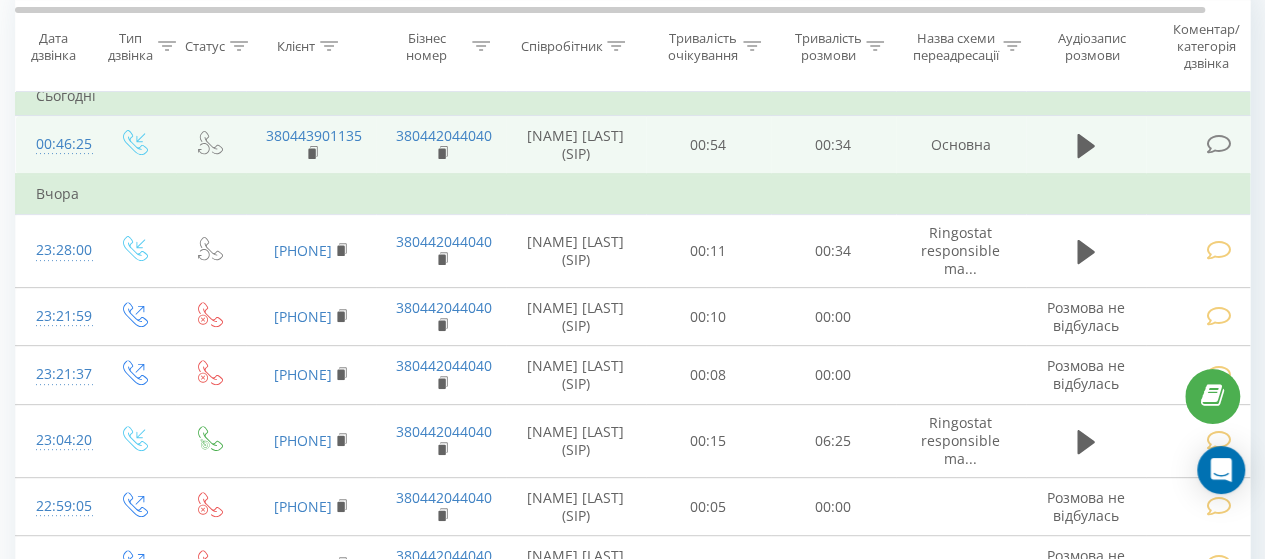 click at bounding box center (1218, 144) 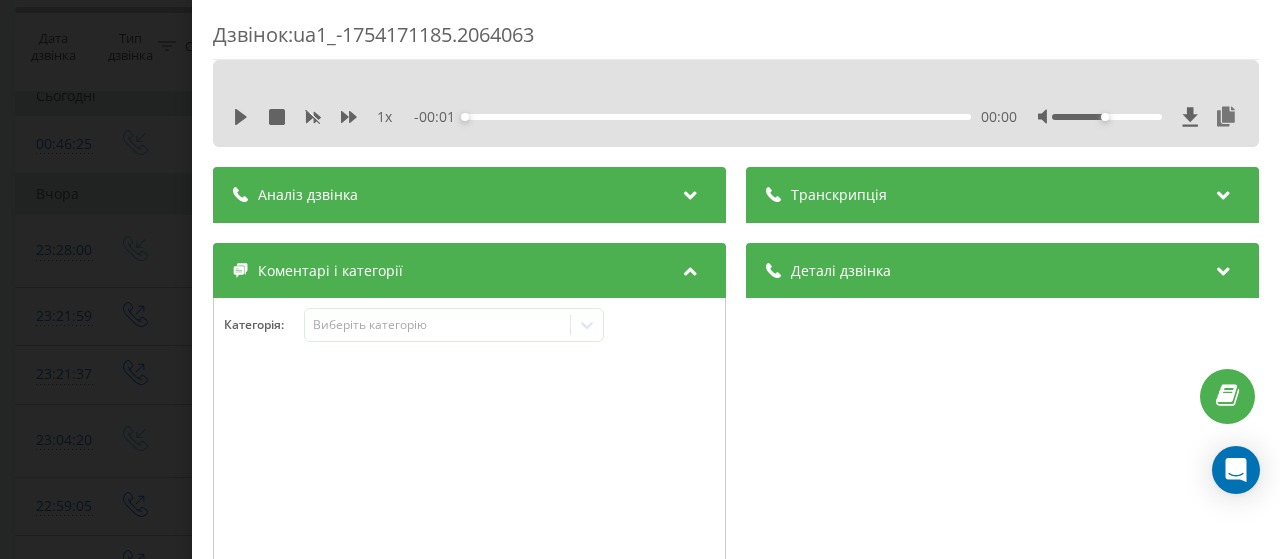 scroll, scrollTop: 100, scrollLeft: 0, axis: vertical 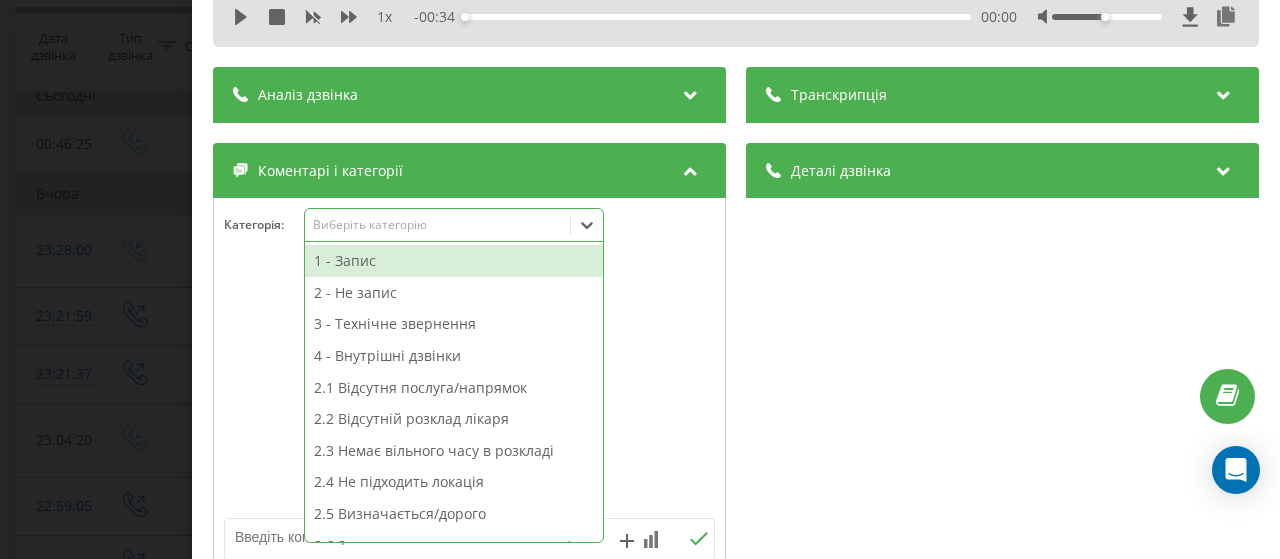 click 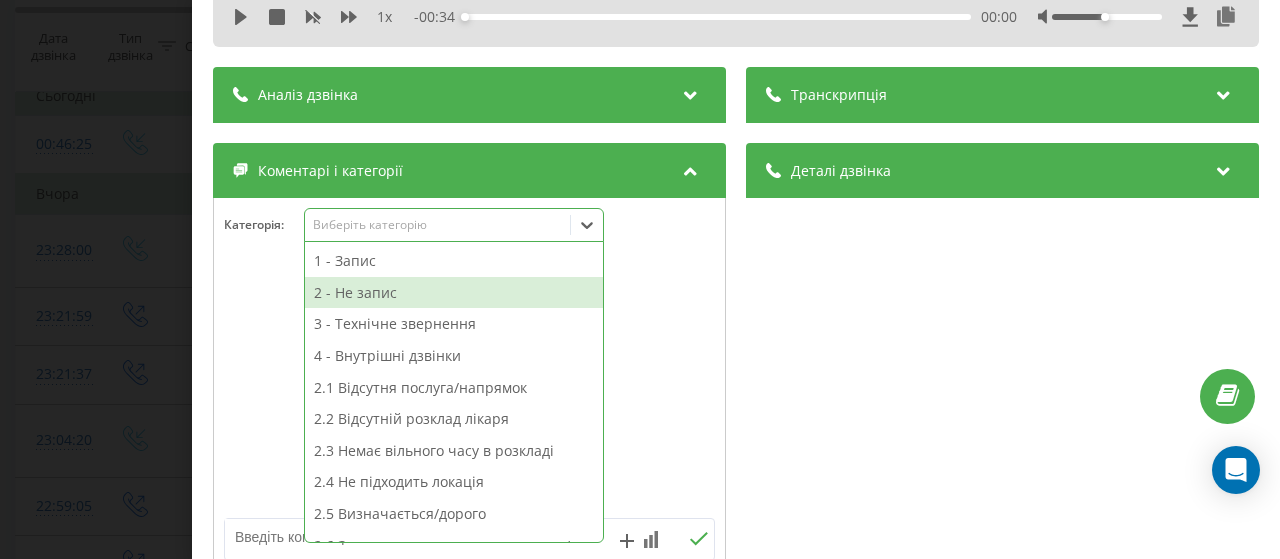 click on "2 - Не запис" at bounding box center (454, 293) 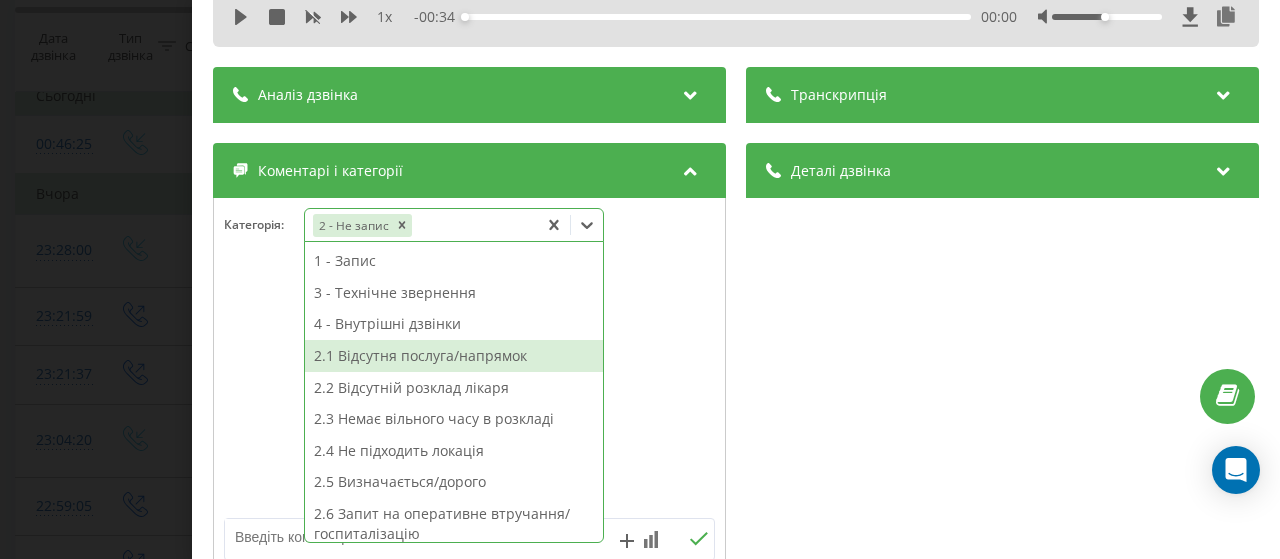 click on "2.1 Відсутня послуга/напрямок" at bounding box center (454, 356) 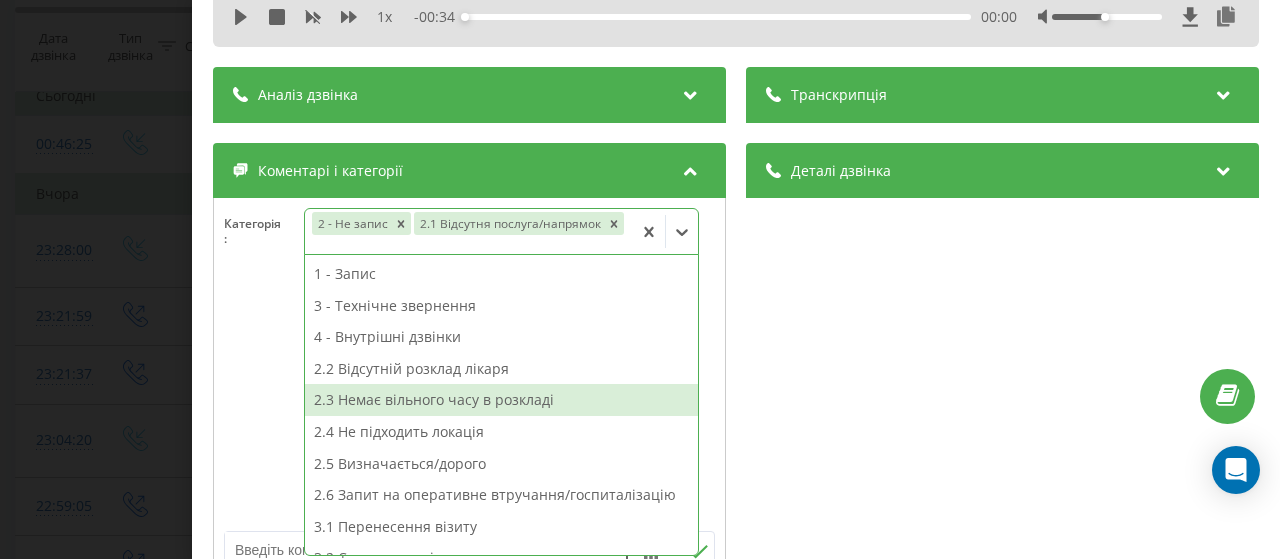scroll, scrollTop: 200, scrollLeft: 0, axis: vertical 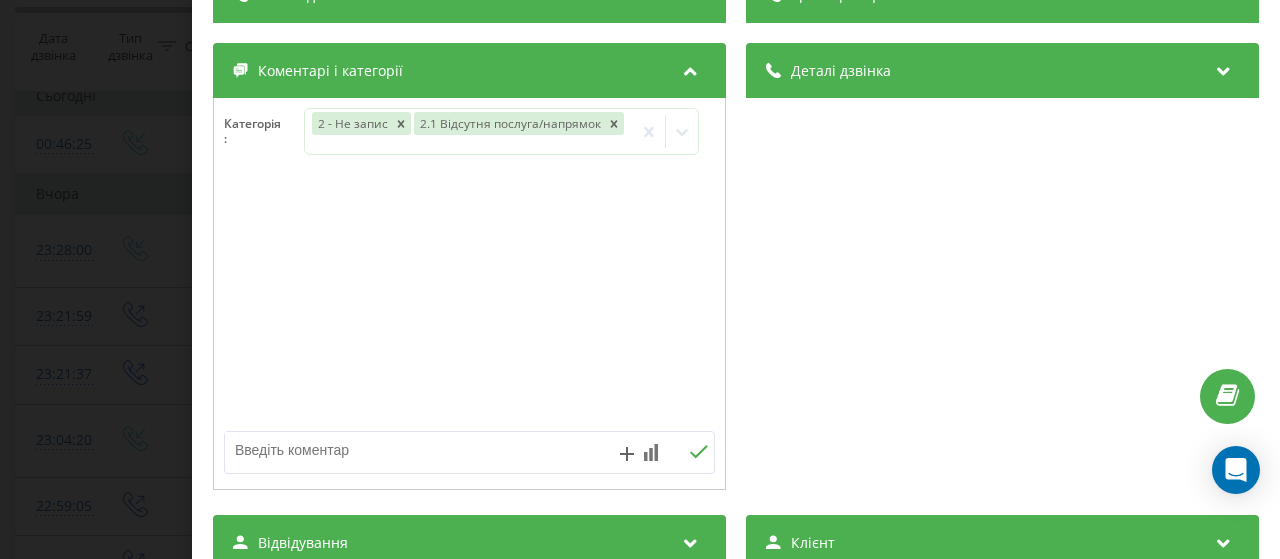 click at bounding box center (420, 450) 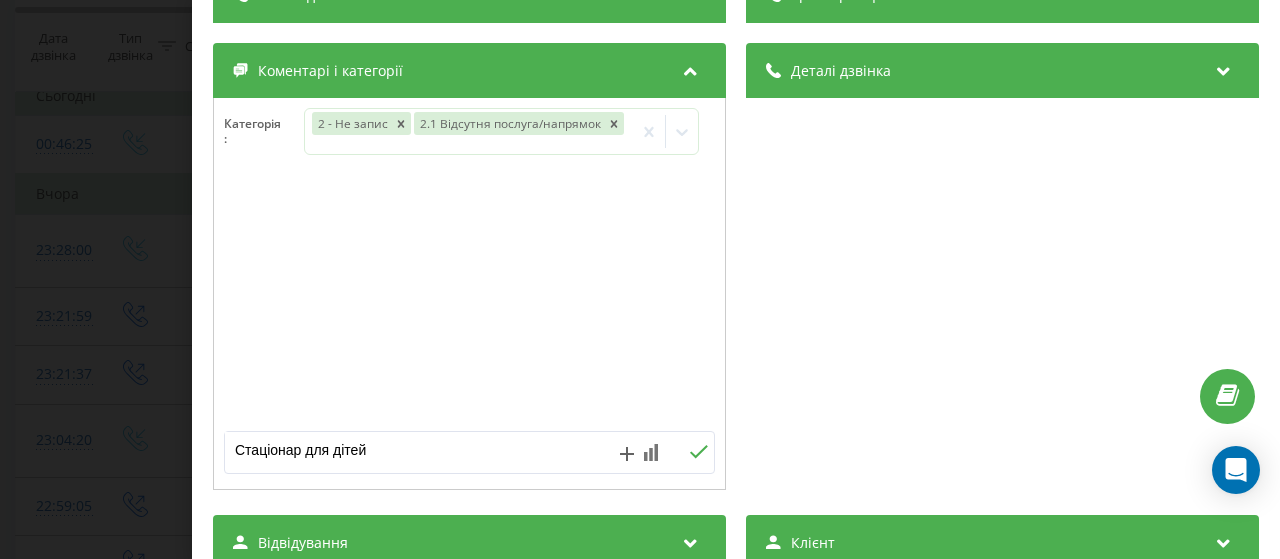 scroll, scrollTop: 300, scrollLeft: 0, axis: vertical 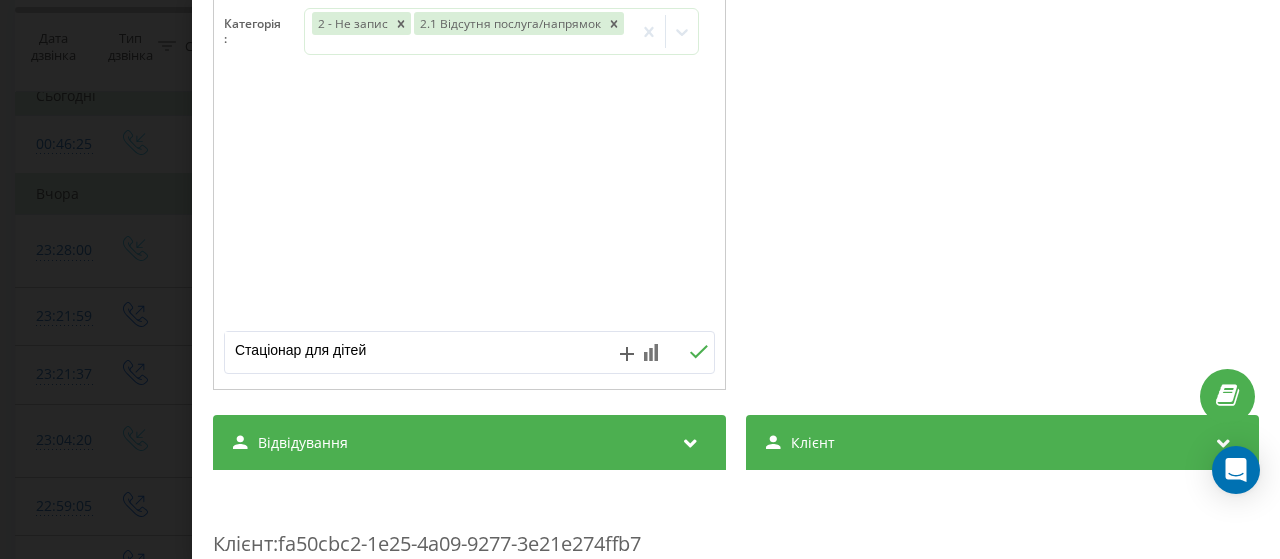 type on "Стаціонар для дітей" 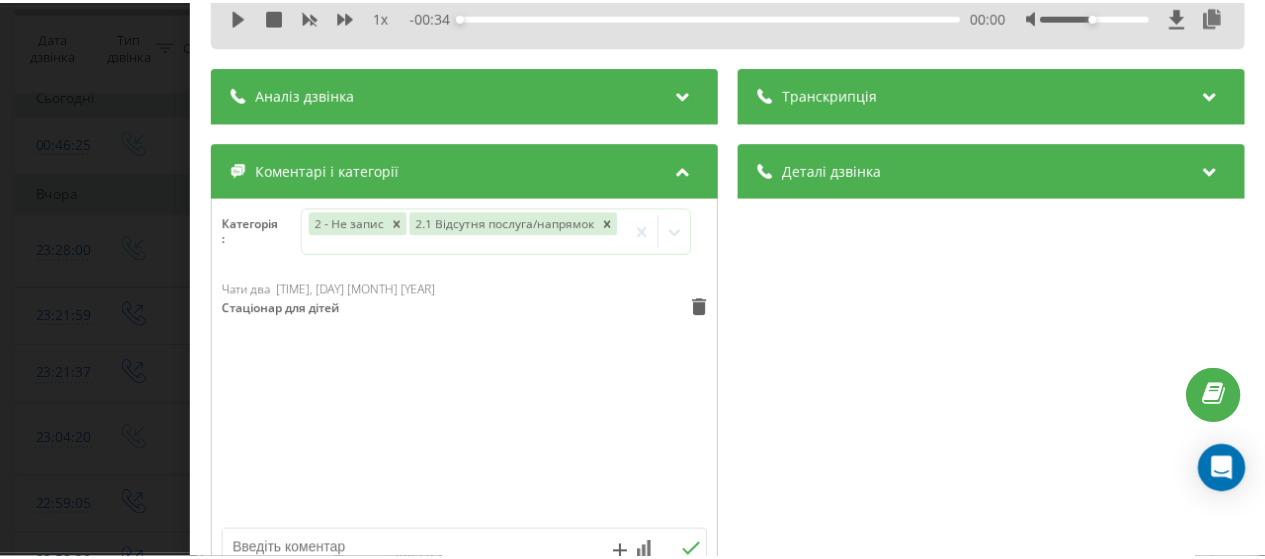 scroll, scrollTop: 0, scrollLeft: 0, axis: both 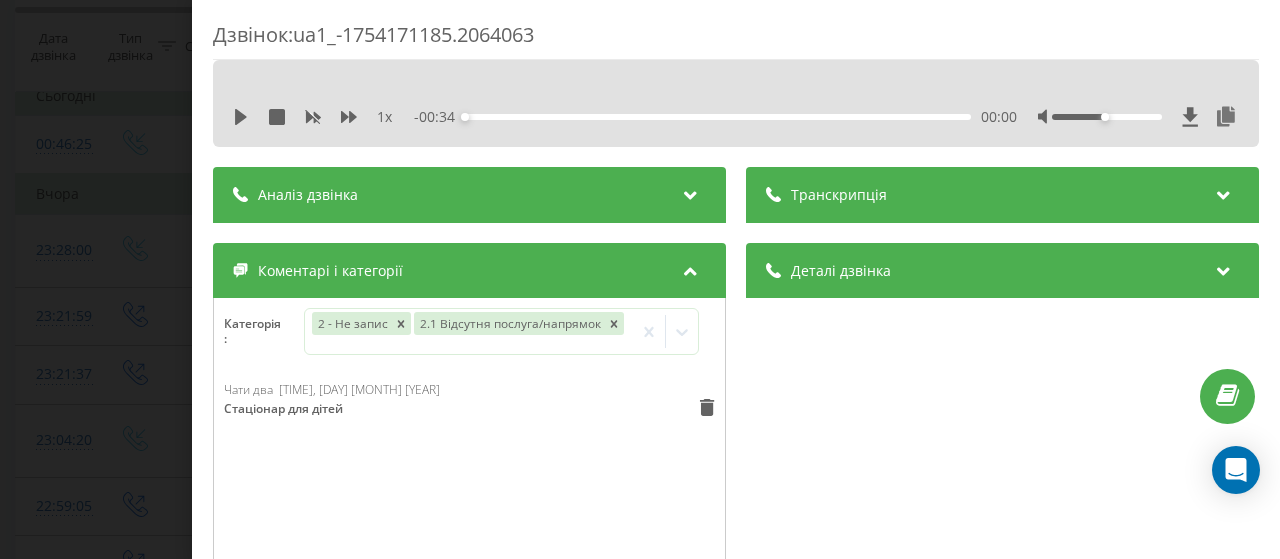 click on "Дзвінок :  ua1_-1754171185.2064063   1 x  - 00:34 00:00   00:00   Транскрипція Для AI-аналізу майбутніх дзвінків  налаштуйте та активуйте профіль на сторінці . Якщо профіль вже є і дзвінок відповідає його умовам, оновіть сторінку через 10 хвилин - AI аналізує поточний дзвінок. Аналіз дзвінка Для AI-аналізу майбутніх дзвінків  налаштуйте та активуйте профіль на сторінці . Якщо профіль вже є і дзвінок відповідає його умовам, оновіть сторінку через 10 хвилин - AI аналізує поточний дзвінок. Деталі дзвінка Загальне Дата дзвінка 2025-08-03 00:46:25 Тип дзвінка Вхідний Статус дзвінка Повторний 380443901135" at bounding box center [640, 279] 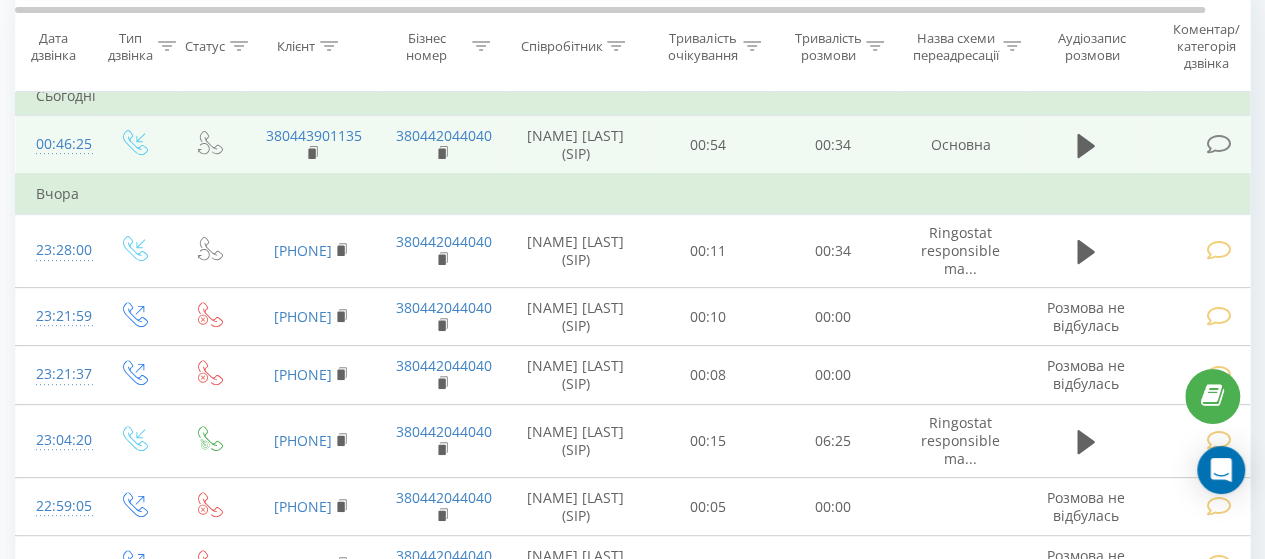 scroll, scrollTop: 0, scrollLeft: 0, axis: both 